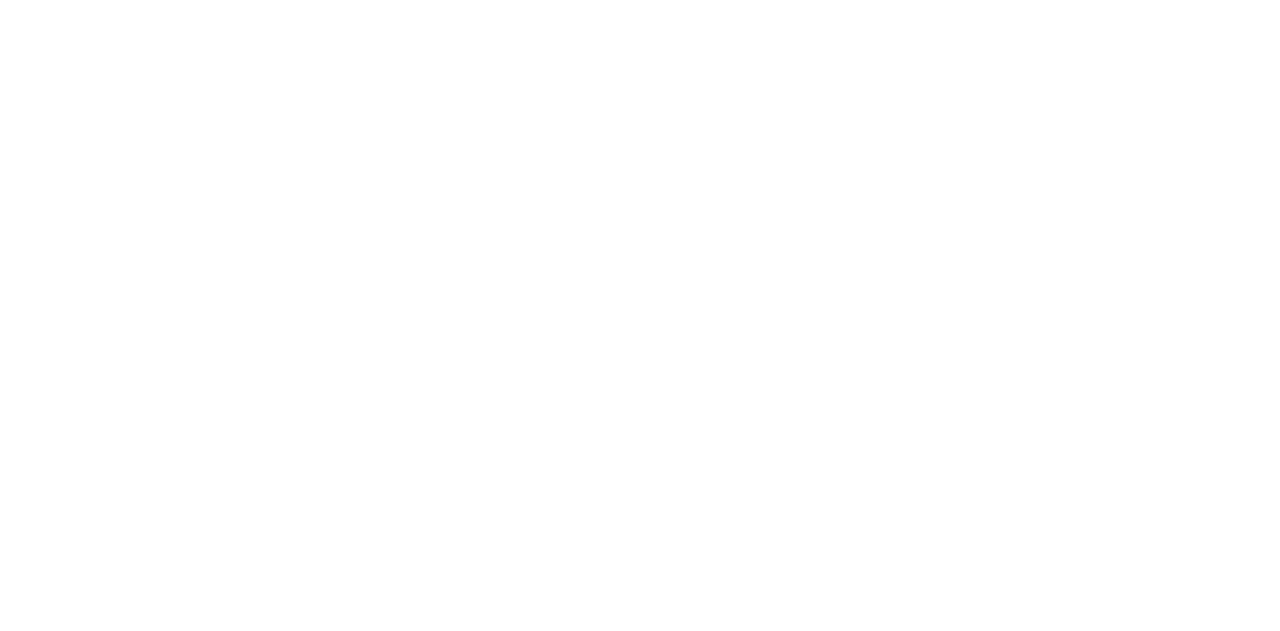scroll, scrollTop: 0, scrollLeft: 0, axis: both 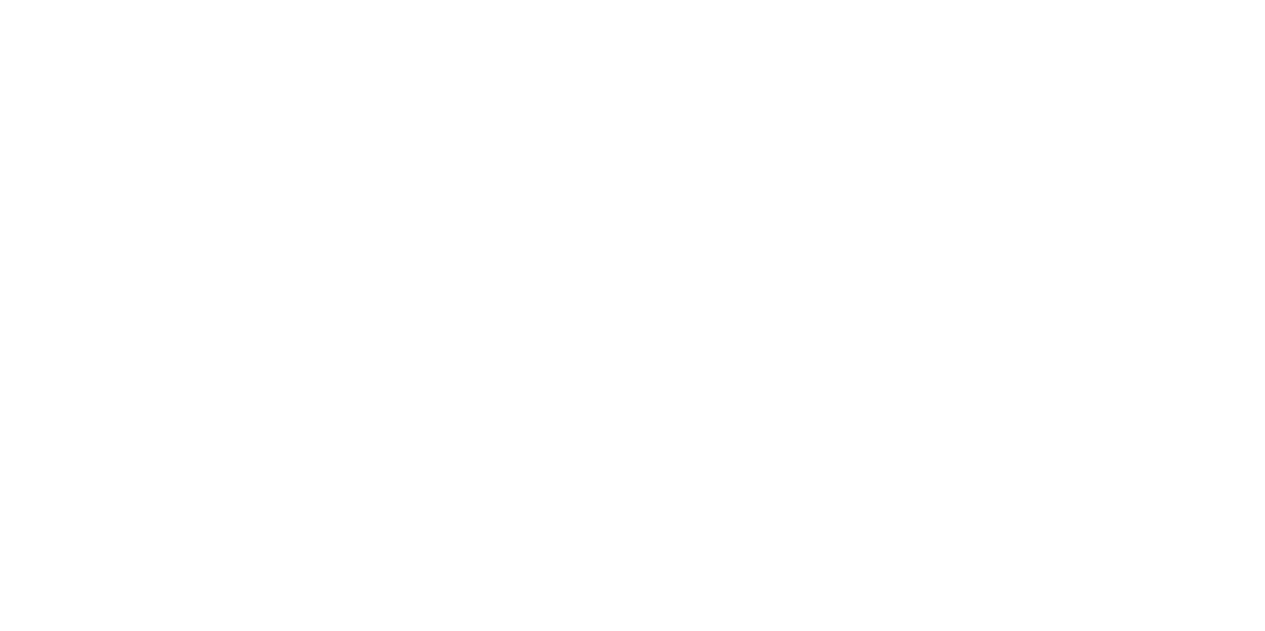 select 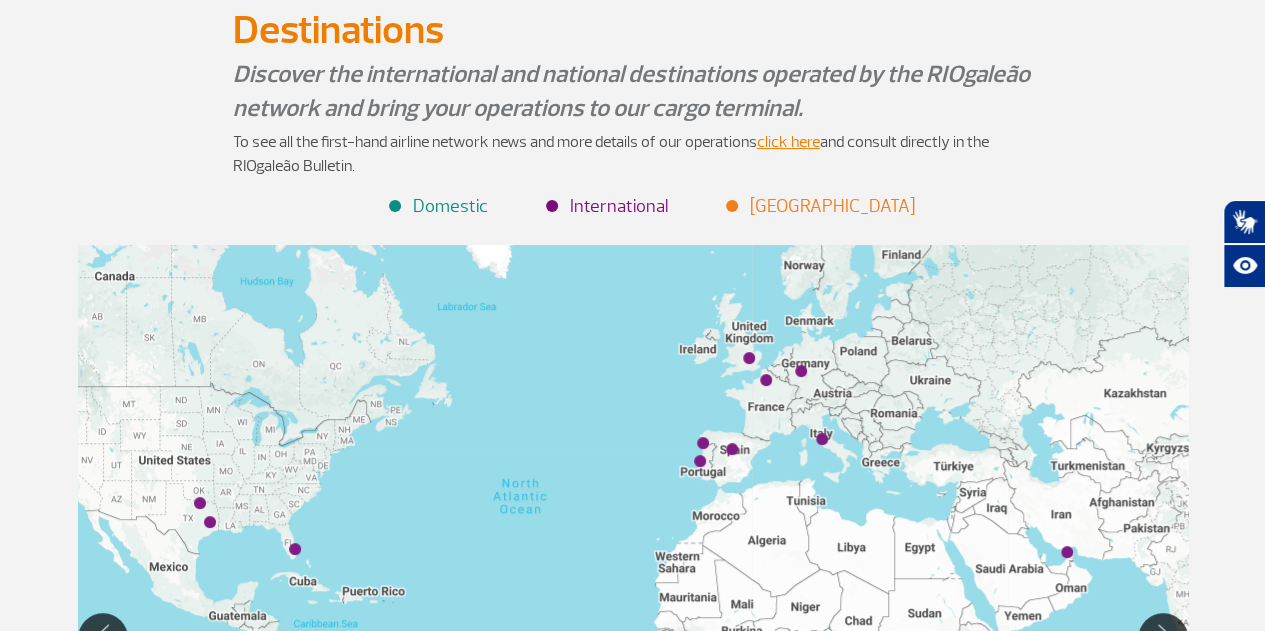 scroll, scrollTop: 0, scrollLeft: 0, axis: both 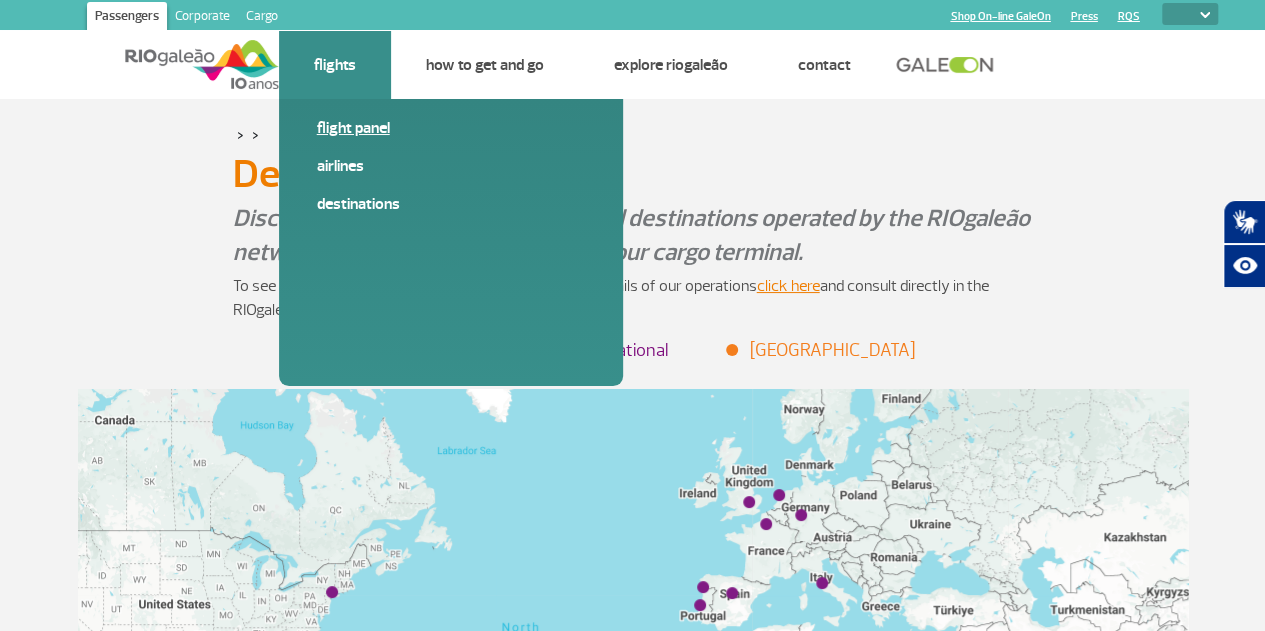click on "Flight panel" at bounding box center (451, 128) 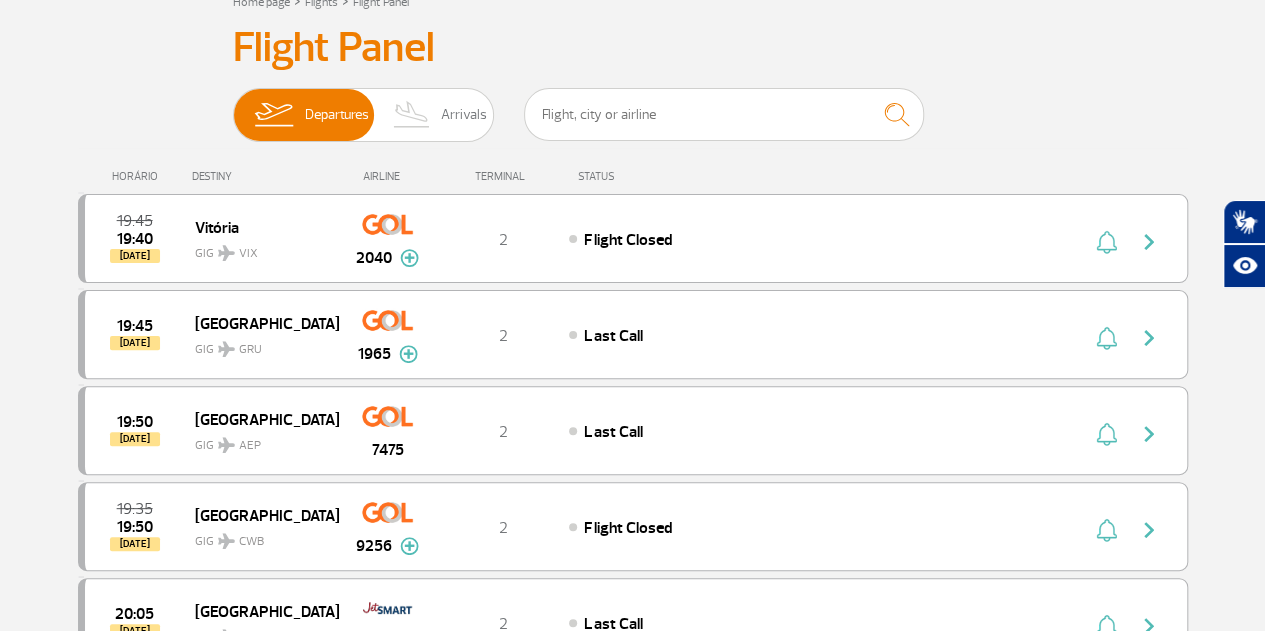scroll, scrollTop: 0, scrollLeft: 0, axis: both 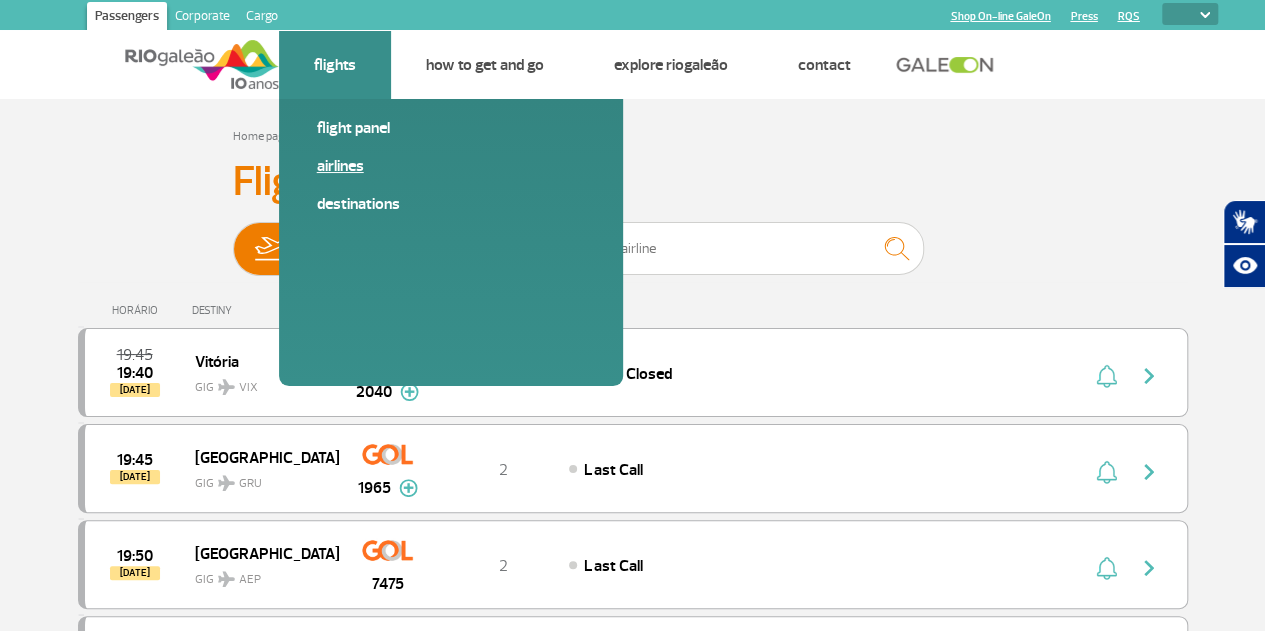 click on "Airlines" at bounding box center (451, 166) 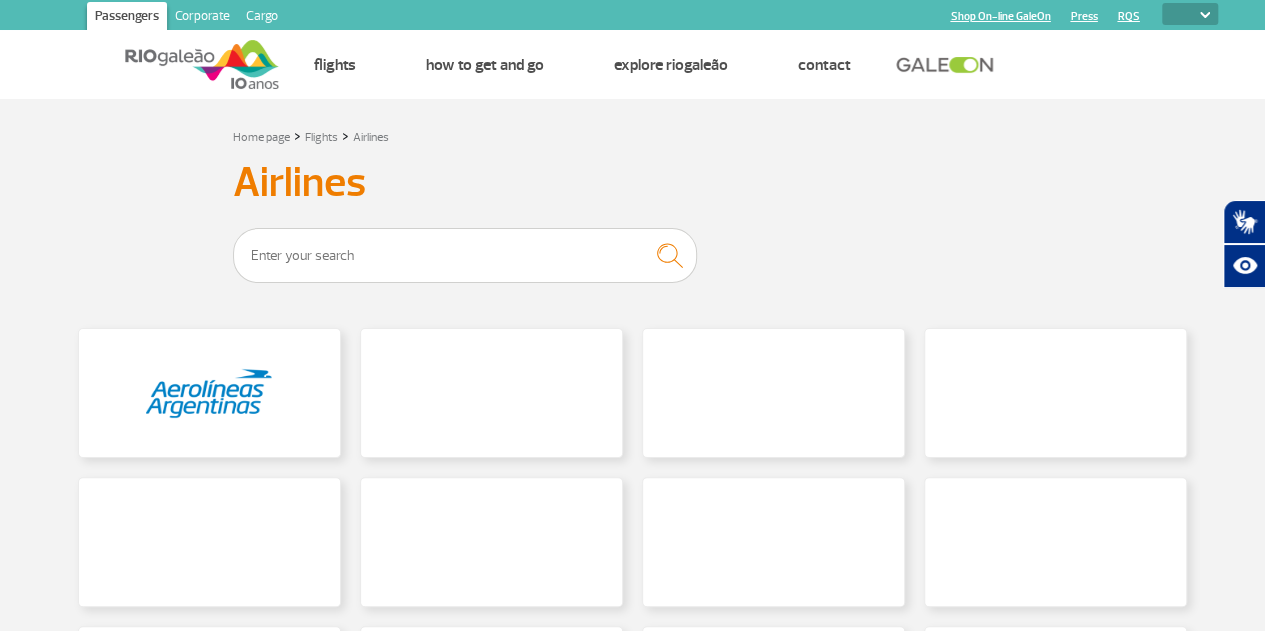 scroll, scrollTop: 236, scrollLeft: 0, axis: vertical 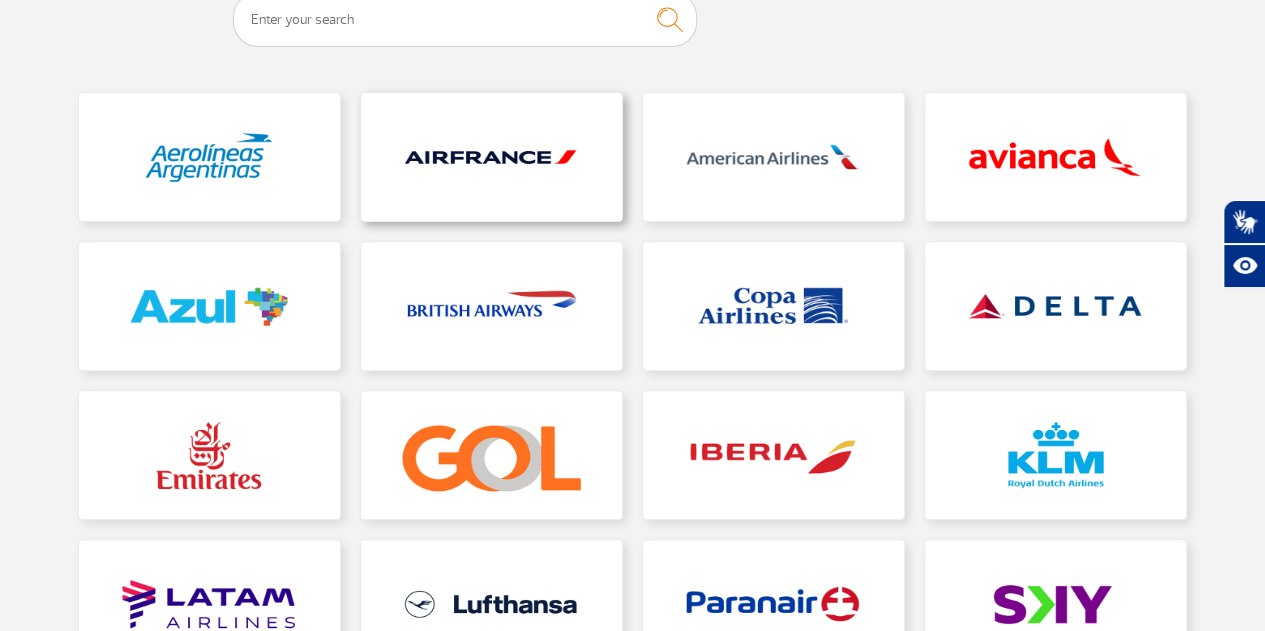 click at bounding box center [491, 157] 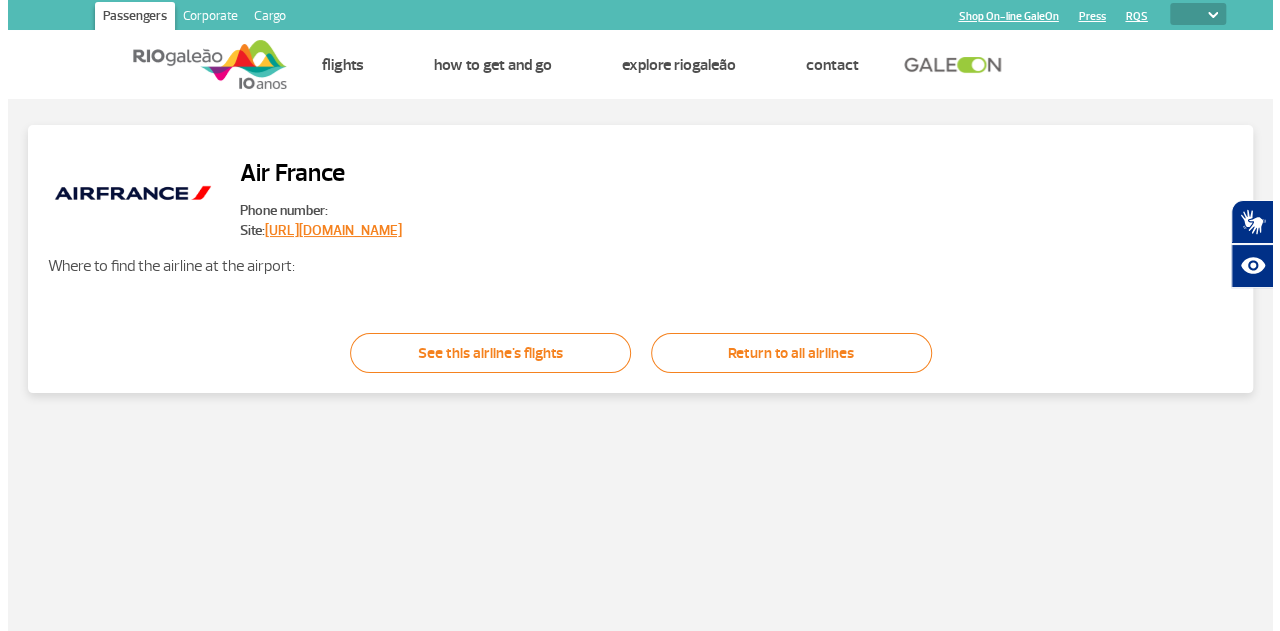 scroll, scrollTop: 0, scrollLeft: 0, axis: both 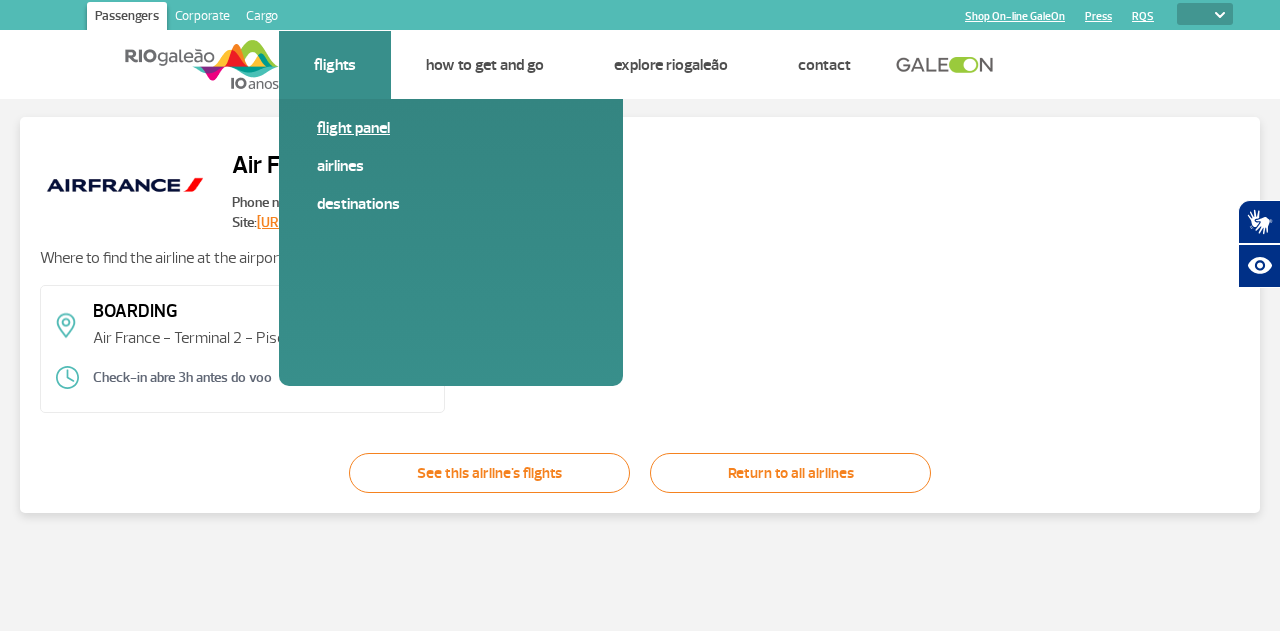 click on "Flight panel" at bounding box center [451, 128] 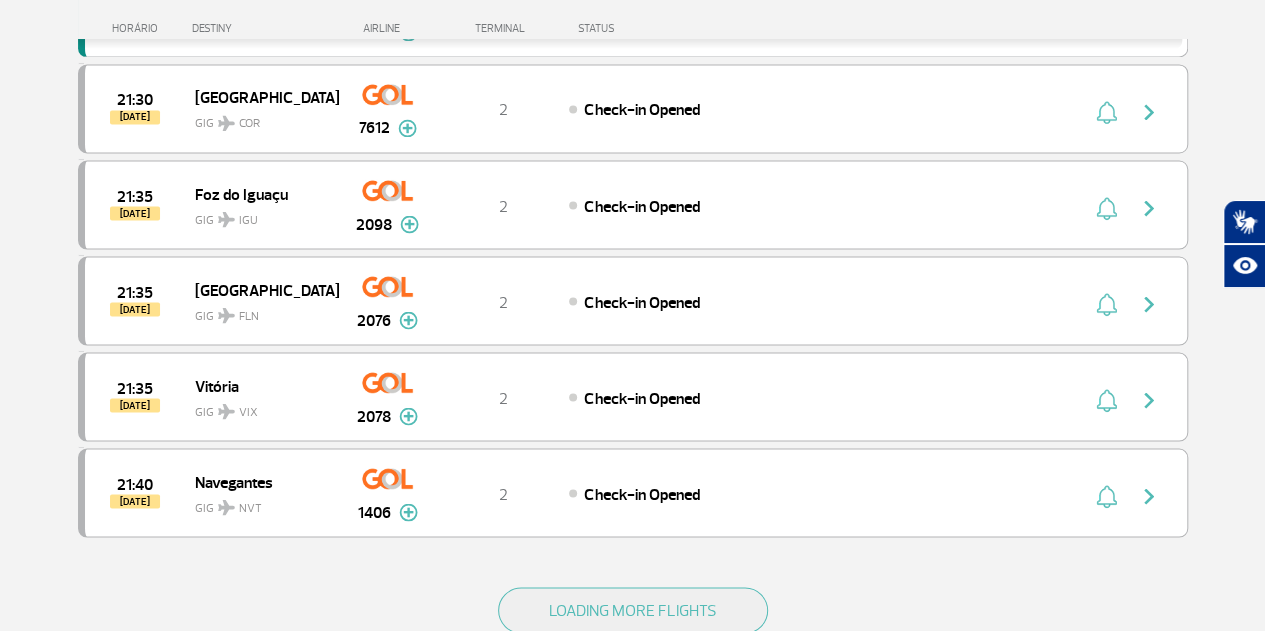 scroll, scrollTop: 1919, scrollLeft: 0, axis: vertical 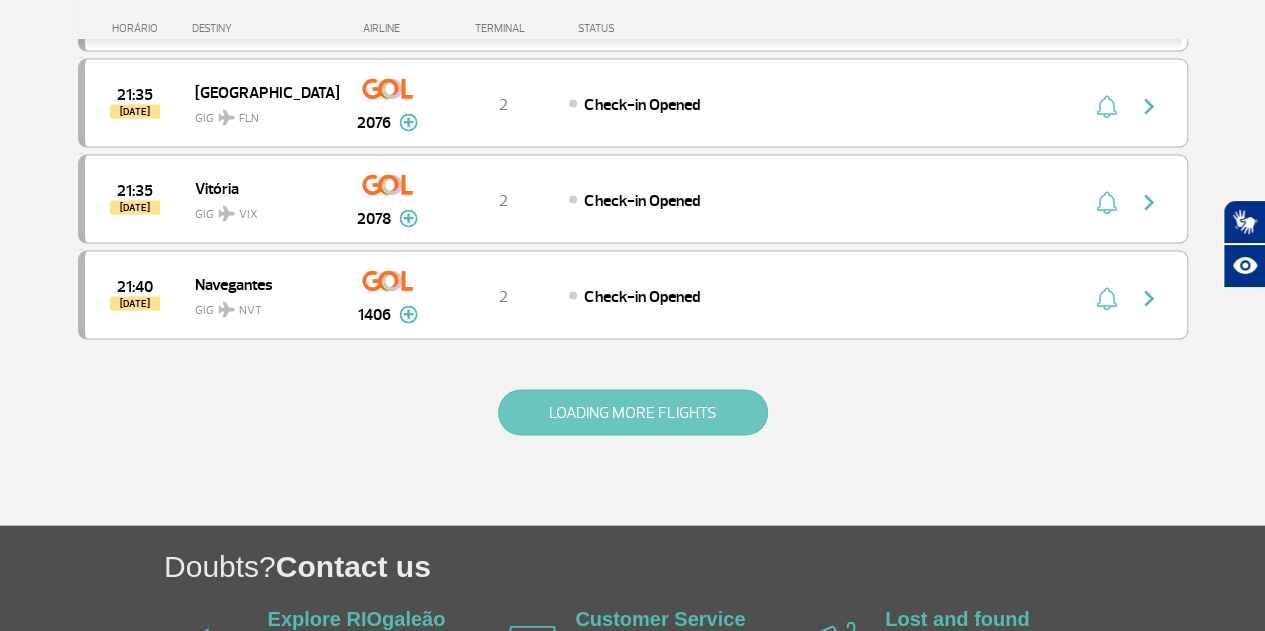 click on "LOADING MORE FLIGHTS" at bounding box center [633, 413] 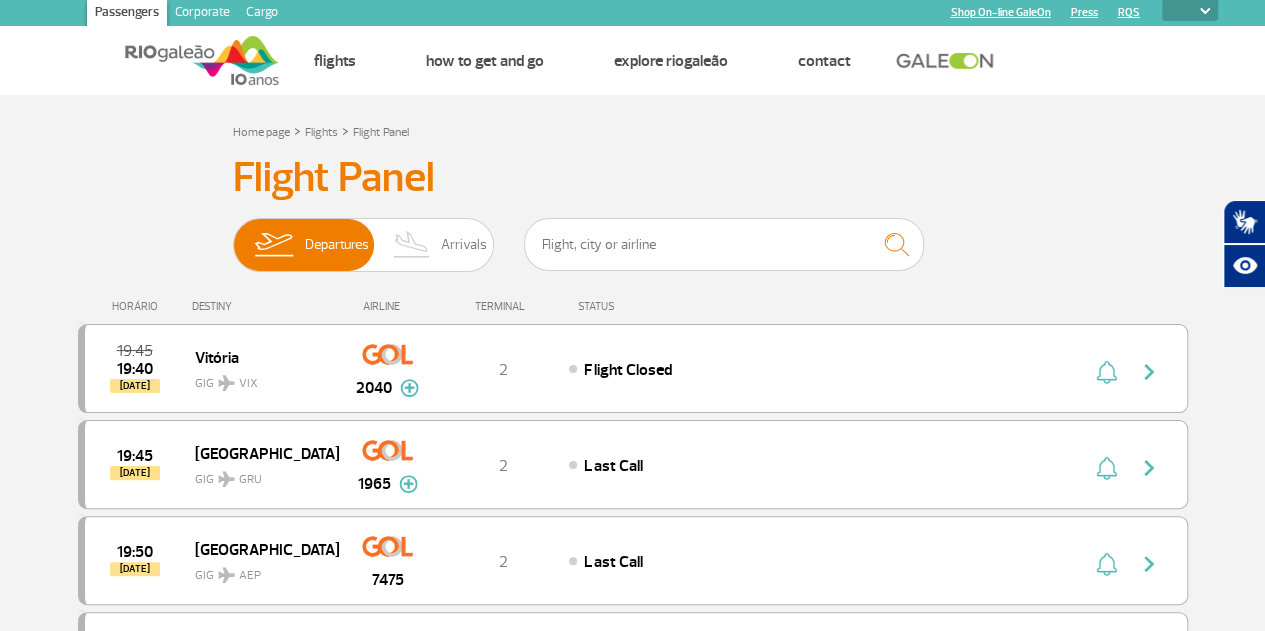 scroll, scrollTop: 0, scrollLeft: 0, axis: both 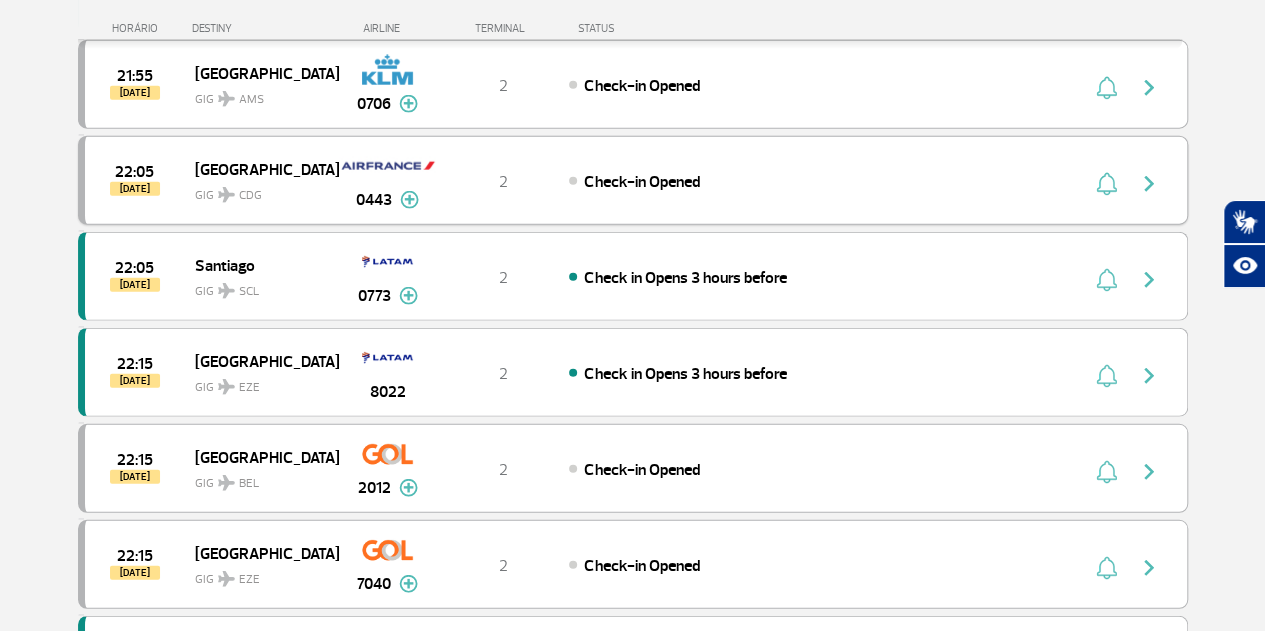 click on "[GEOGRAPHIC_DATA]" at bounding box center (259, 169) 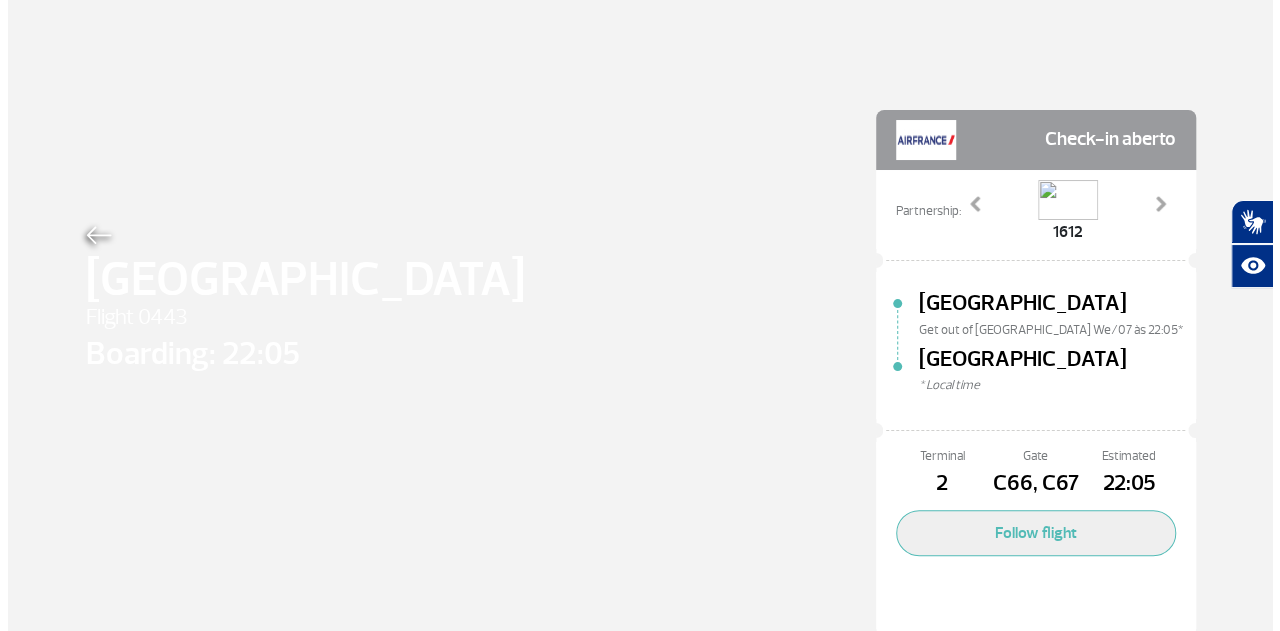 scroll, scrollTop: 0, scrollLeft: 0, axis: both 